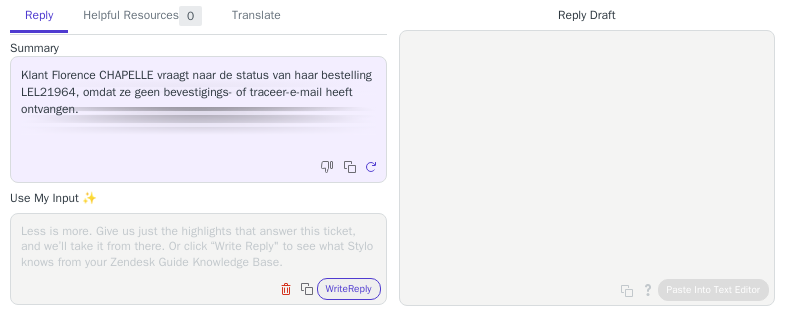 scroll, scrollTop: 0, scrollLeft: 0, axis: both 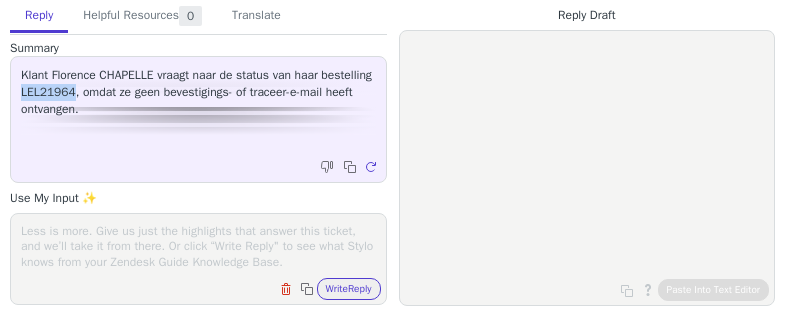 click on "Klant Florence CHAPELLE vraagt naar de status van haar bestelling LEL21964, omdat ze geen bevestigings- of traceer-e-mail heeft ontvangen." at bounding box center [198, 92] 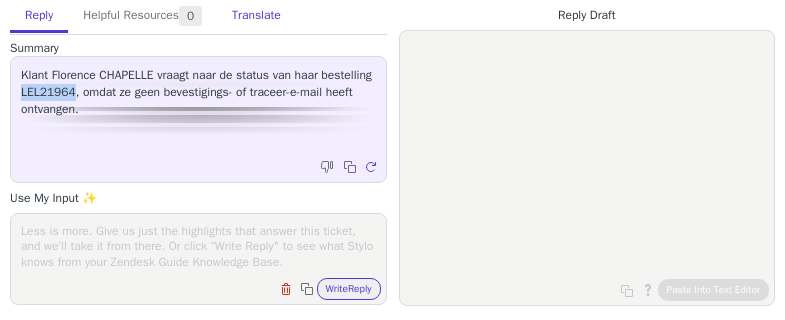 copy on "LEL21964" 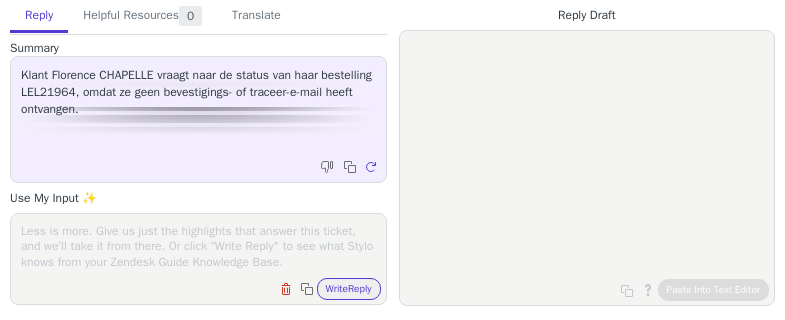 click at bounding box center [198, 246] 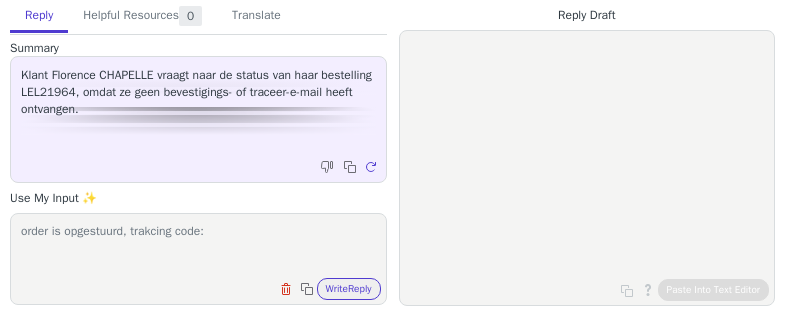 paste on "Le lien ne fonctionne pas (encore)? Saisissez ensuite votre numéro de colis ([PHONE]) sur le site Web de DPD (https://www.dpd.fr/)." 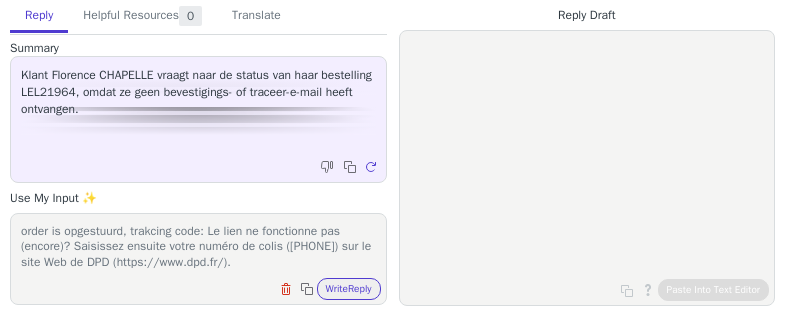 scroll, scrollTop: 17, scrollLeft: 0, axis: vertical 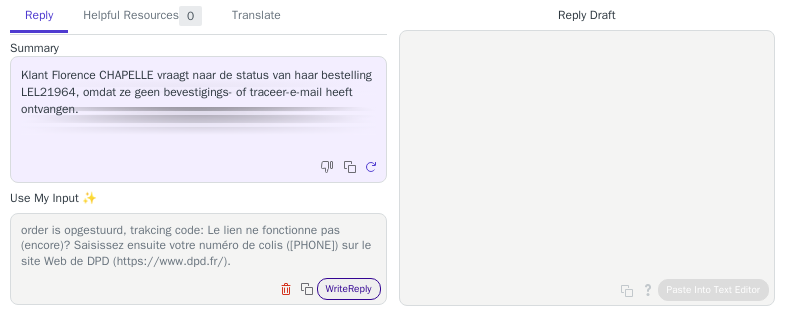 type on "order is opgestuurd, trakcing code: Le lien ne fonctionne pas (encore)? Saisissez ensuite votre numéro de colis ([PHONE]) sur le site Web de DPD (https://www.dpd.fr/)." 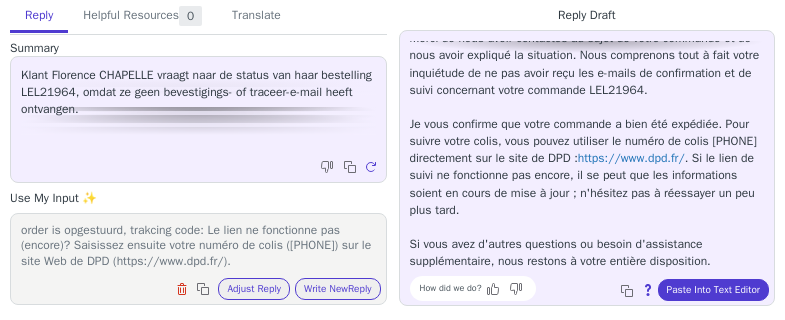 scroll, scrollTop: 62, scrollLeft: 0, axis: vertical 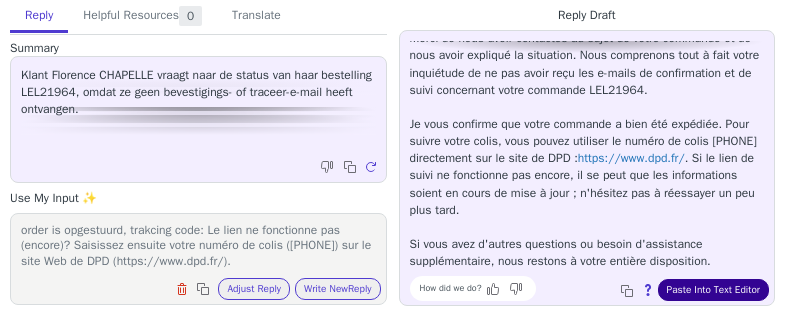 click on "Paste Into Text Editor" at bounding box center [713, 290] 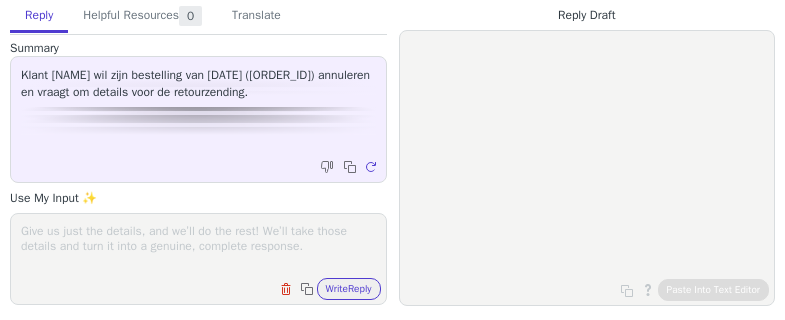 scroll, scrollTop: 0, scrollLeft: 0, axis: both 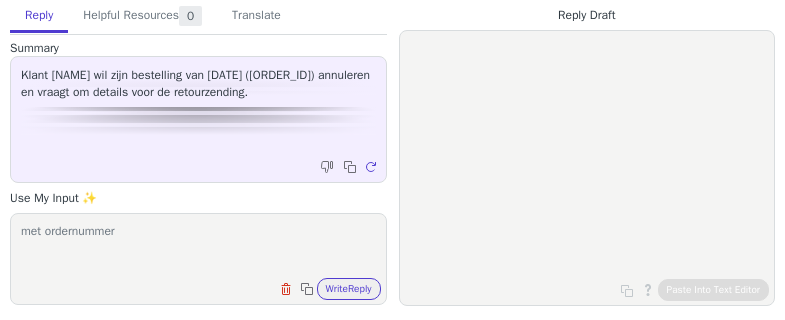 click on "met ordernummer" at bounding box center (198, 246) 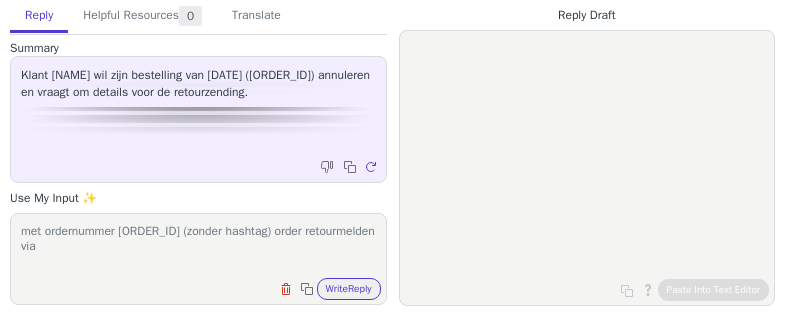 paste on "https://lampenplaats.returnless.com/nl" 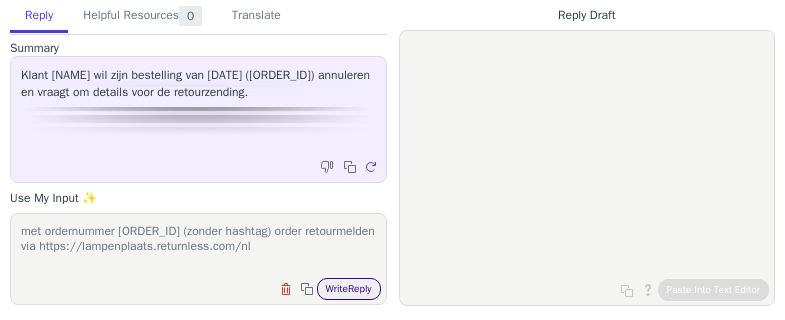 type on "met ordernummer [ORDER_ID] (zonder hashtag) order retourmelden via https://lampenplaats.returnless.com/nl" 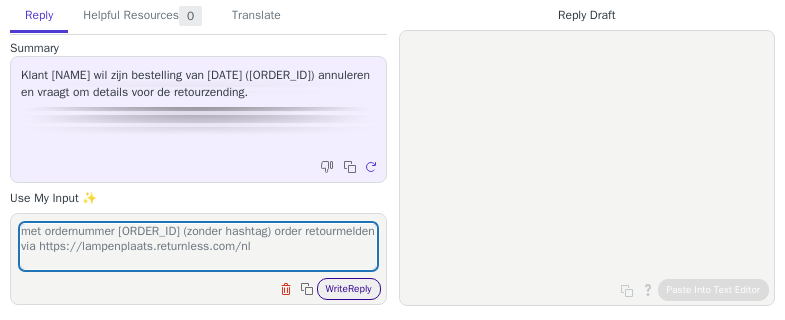 click on "Write  Reply" at bounding box center [349, 289] 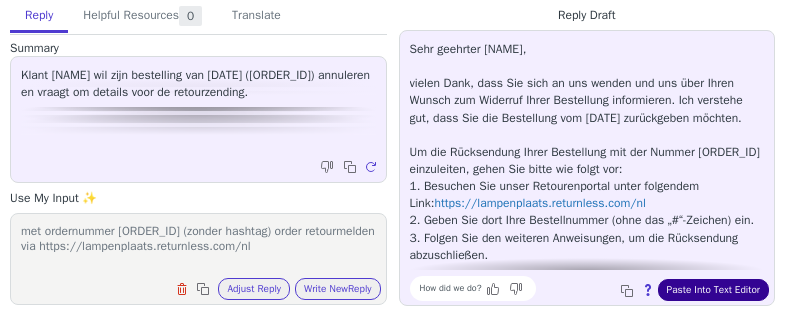 click on "Paste Into Text Editor" at bounding box center [713, 290] 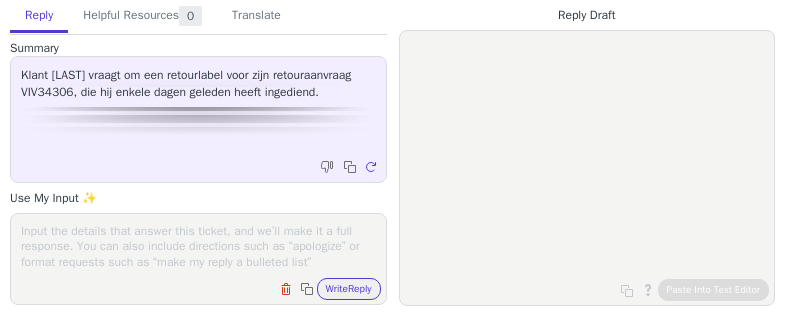 scroll, scrollTop: 0, scrollLeft: 0, axis: both 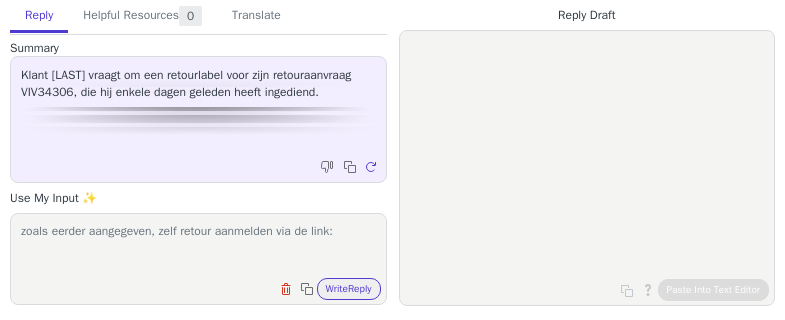 paste on "[URL]" 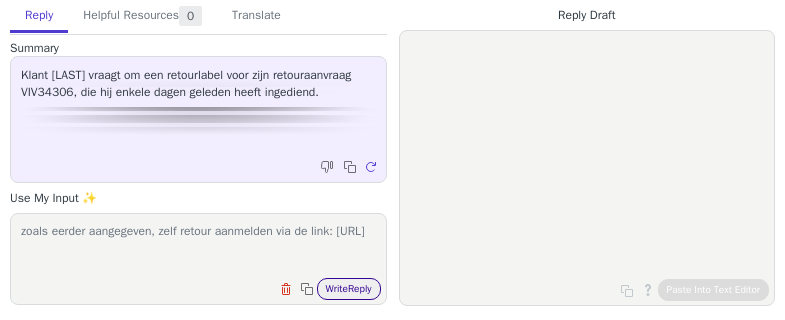 type on "zoals eerder aangegeven, zelf retour aanmelden via de link: [URL]" 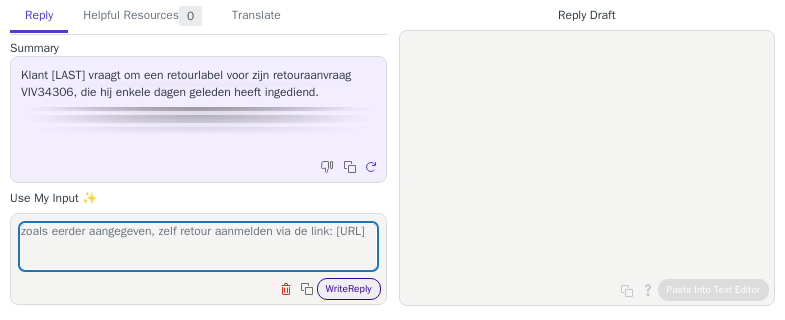 click on "Write  Reply" at bounding box center (349, 289) 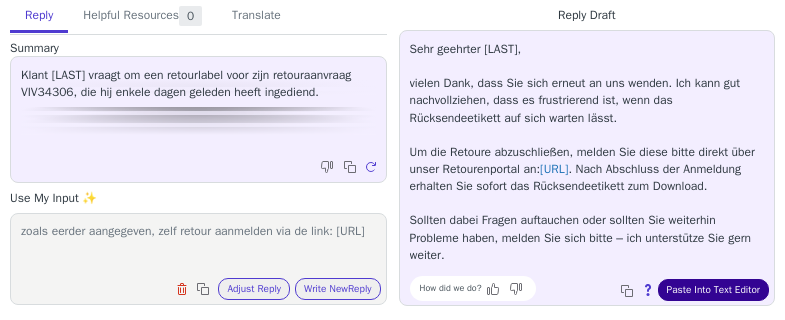 click on "Paste Into Text Editor" at bounding box center (713, 290) 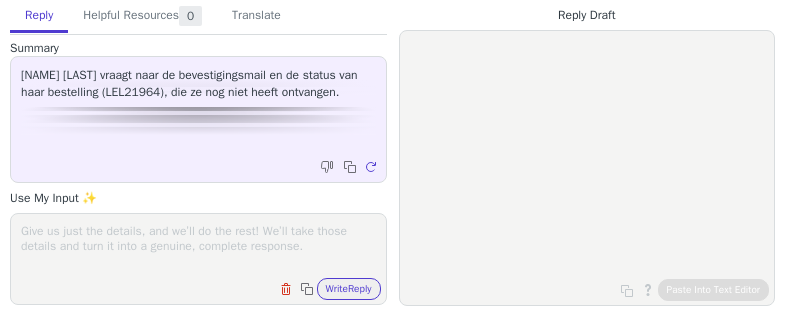 scroll, scrollTop: 0, scrollLeft: 0, axis: both 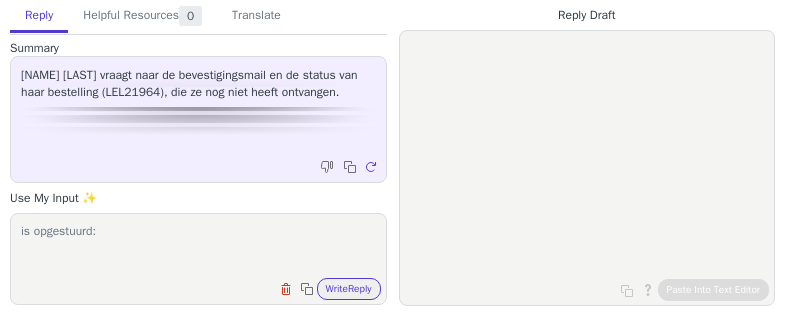 paste on "Le lien ne fonctionne pas (encore)? Saisissez ensuite votre numéro de colis ([TRACKING_NUMBER]) sur le site Web de DPD (https://www.dpd.fr/)." 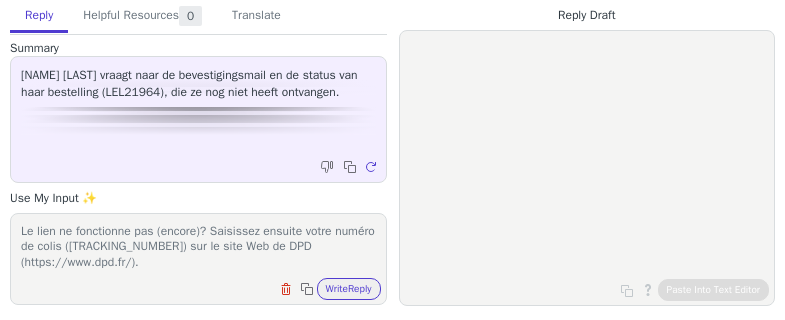 scroll, scrollTop: 1, scrollLeft: 0, axis: vertical 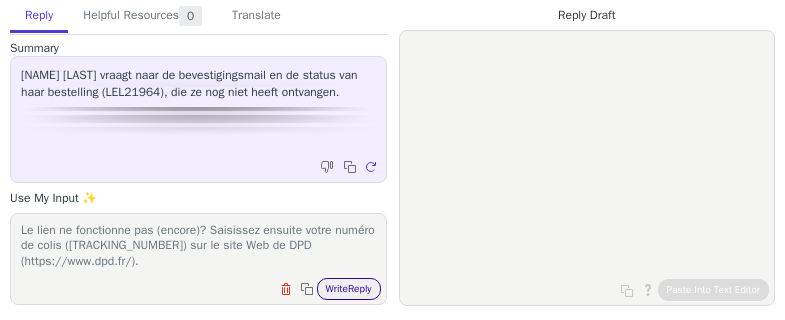 type on "is opgestuurd: Le lien ne fonctionne pas (encore)? Saisissez ensuite votre numéro de colis (05122621245604) sur le site Web de DPD (https://www.dpd.fr/)." 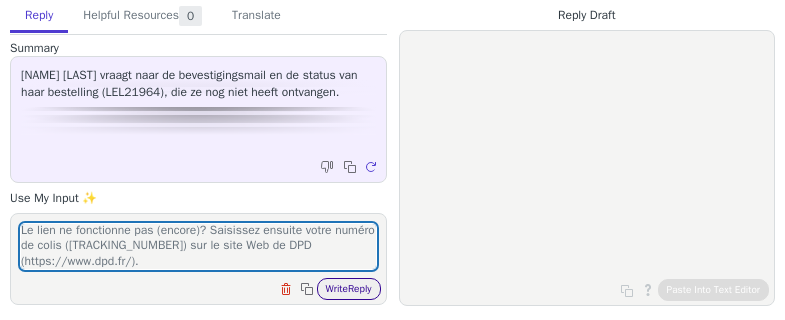 click on "Write  Reply" at bounding box center [349, 289] 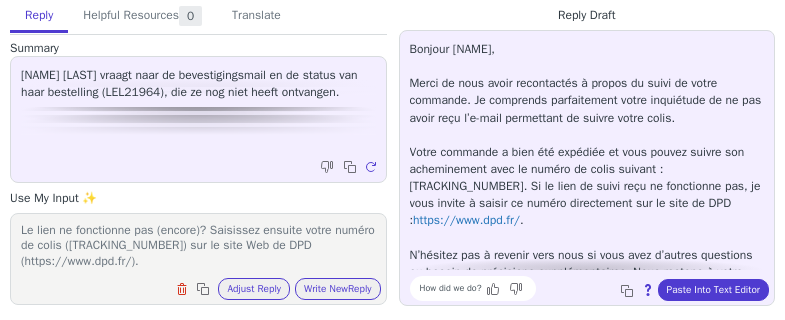 scroll, scrollTop: 28, scrollLeft: 0, axis: vertical 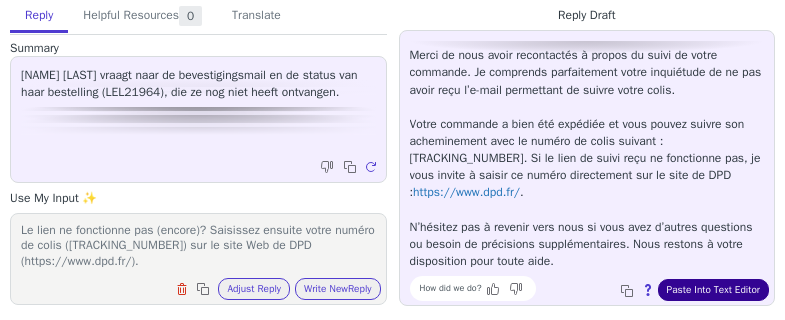 click on "Paste Into Text Editor" at bounding box center (713, 290) 